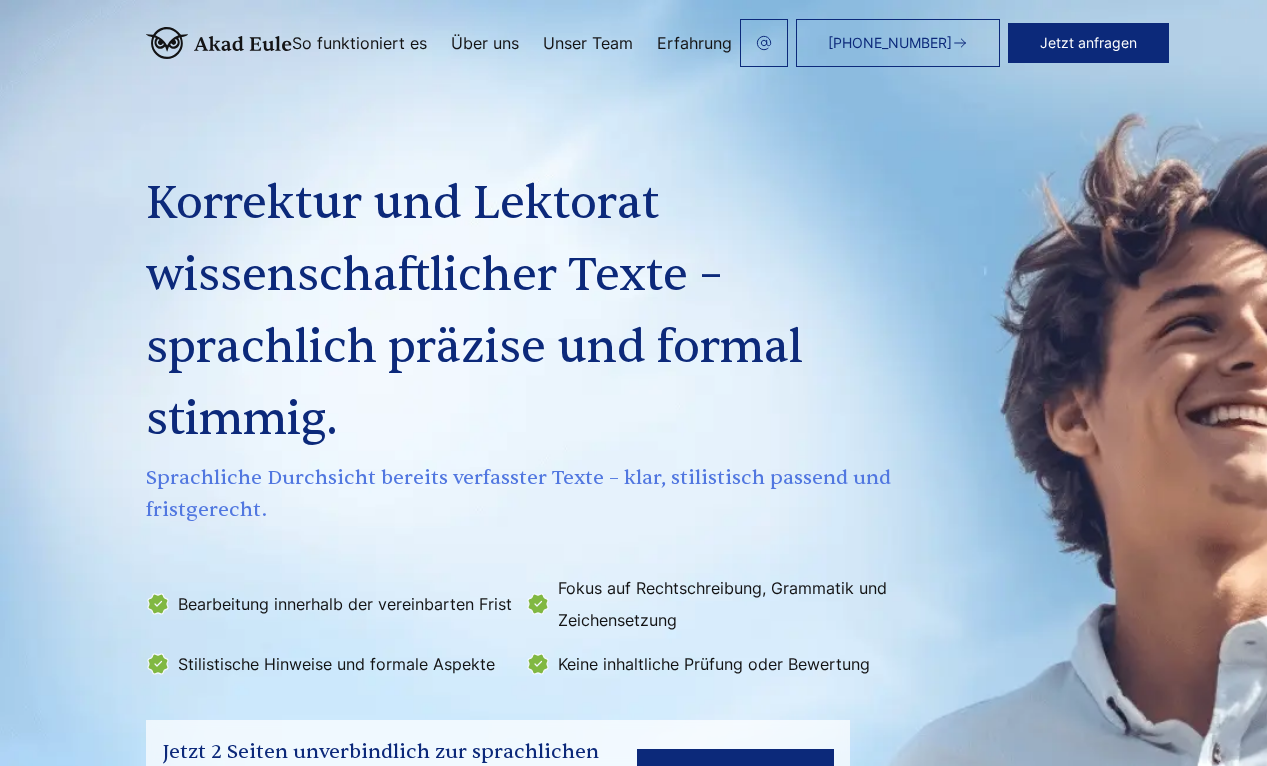 scroll, scrollTop: 0, scrollLeft: 0, axis: both 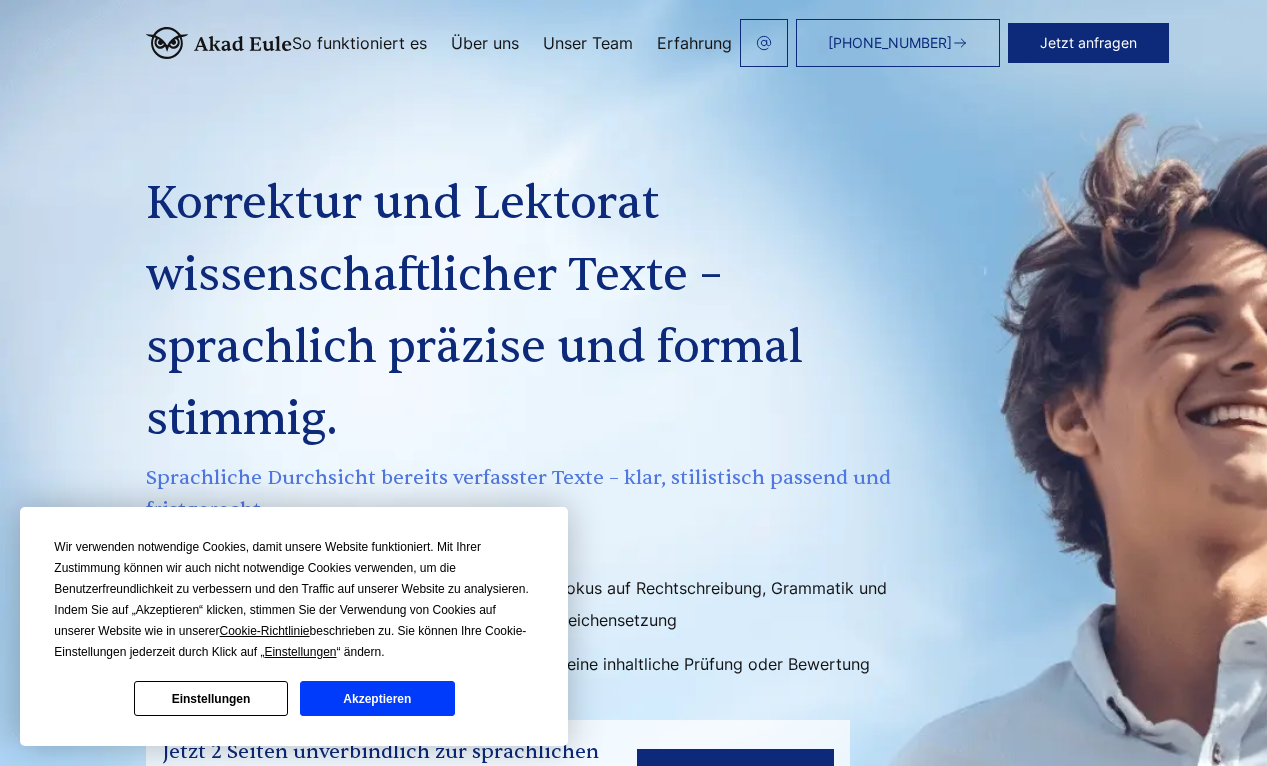 click on "Unser Team" at bounding box center (588, 43) 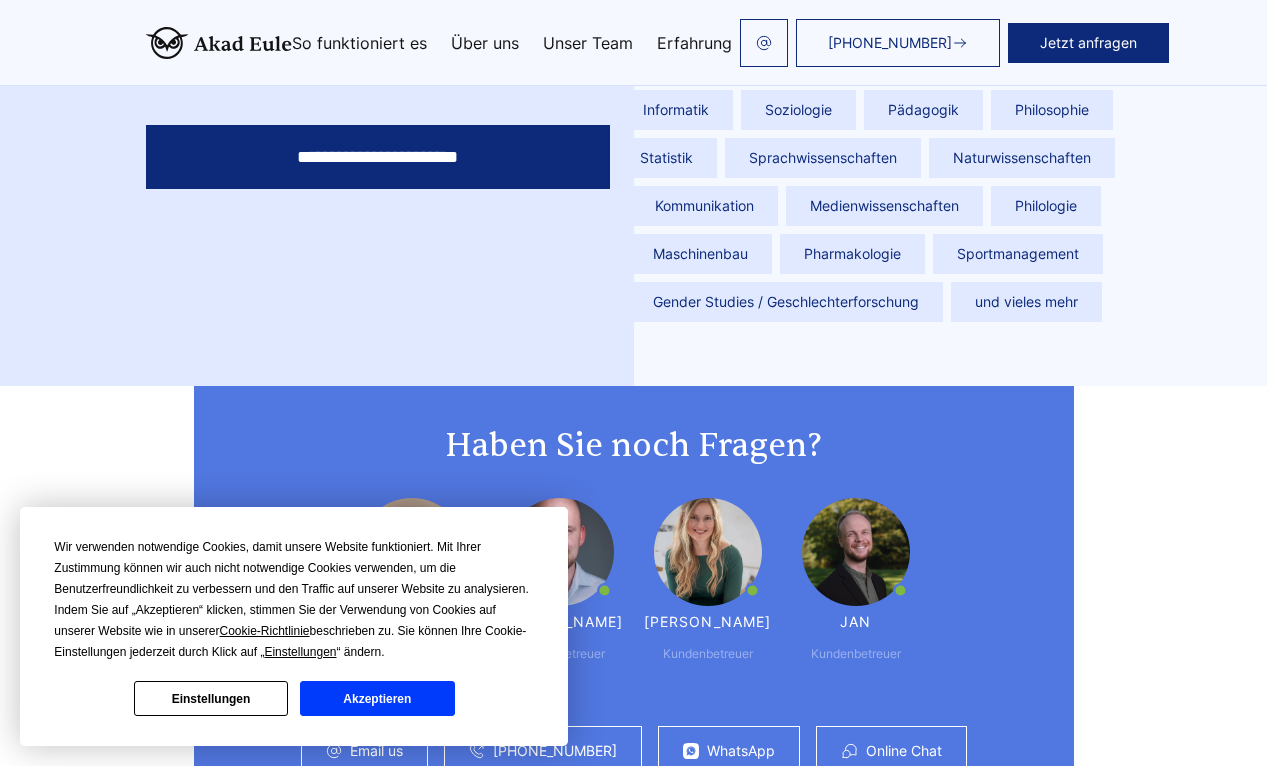 click on "Einstellungen" at bounding box center (211, 698) 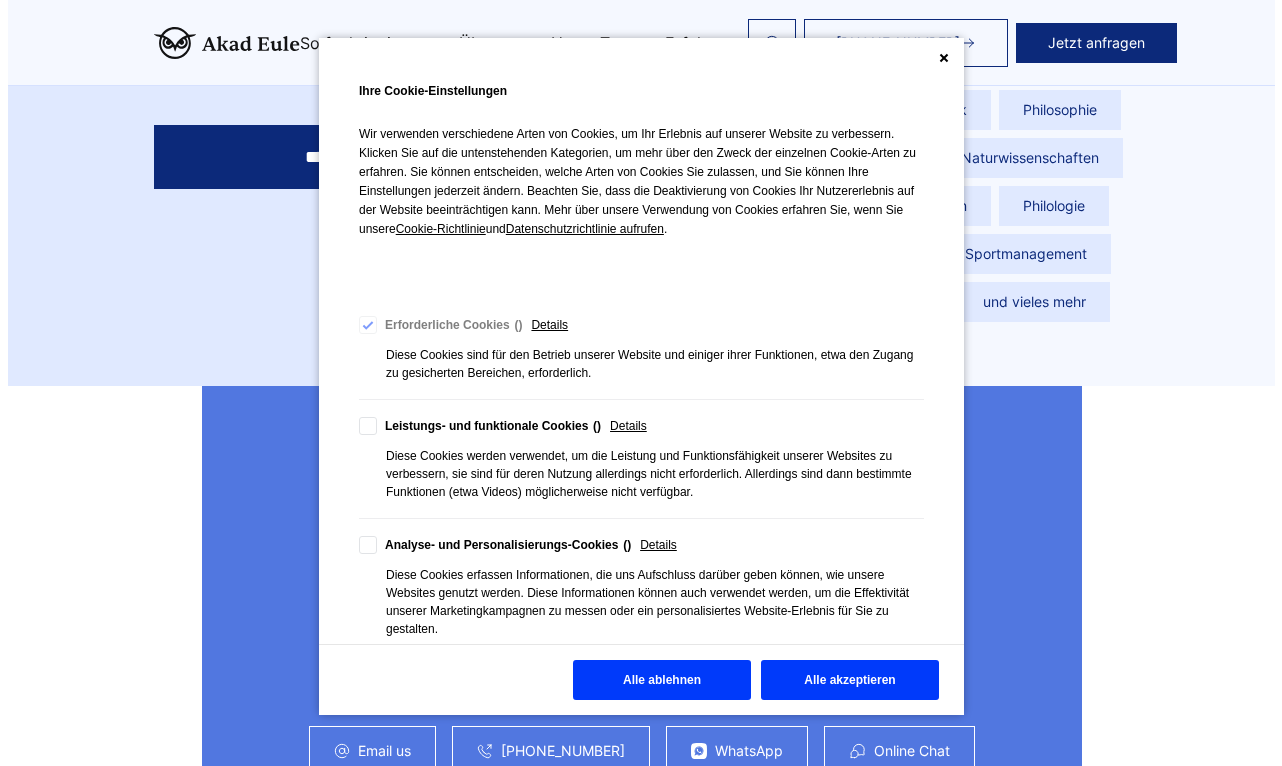 scroll, scrollTop: 5282, scrollLeft: 0, axis: vertical 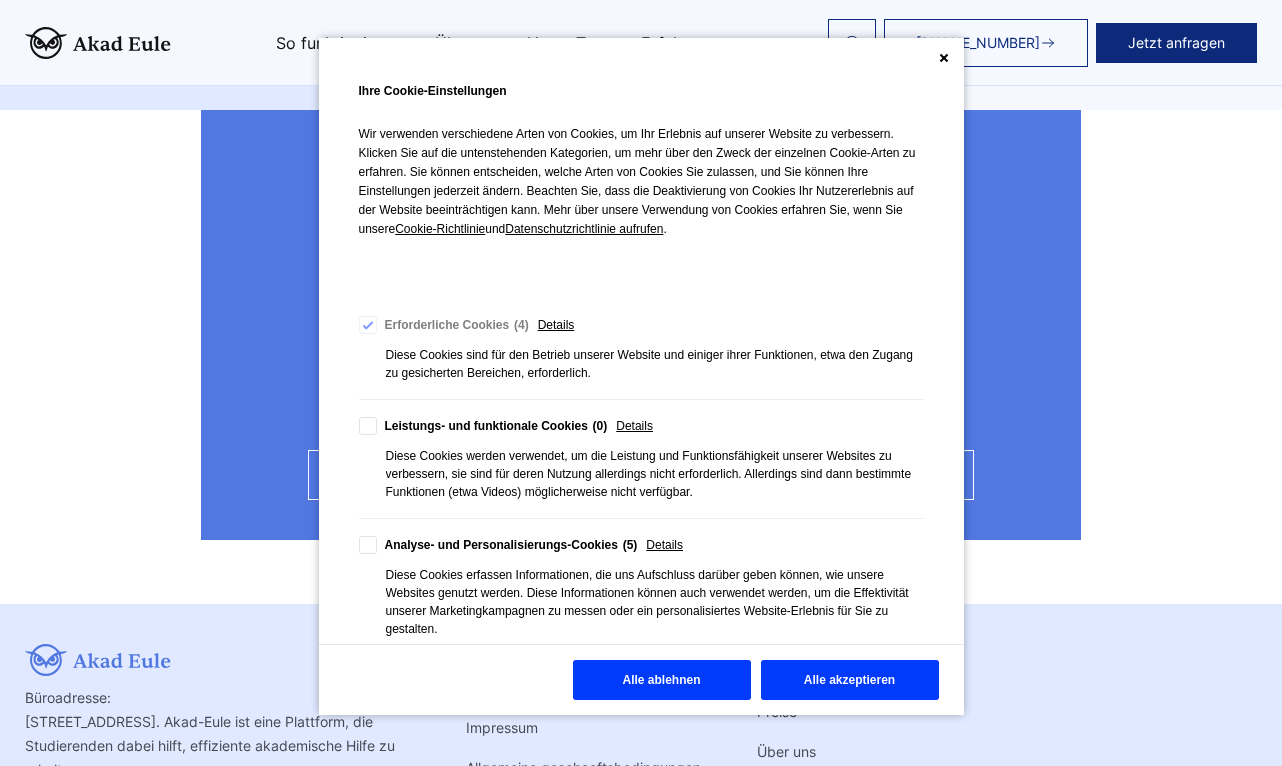 click on "Alle ablehnen" at bounding box center [662, 680] 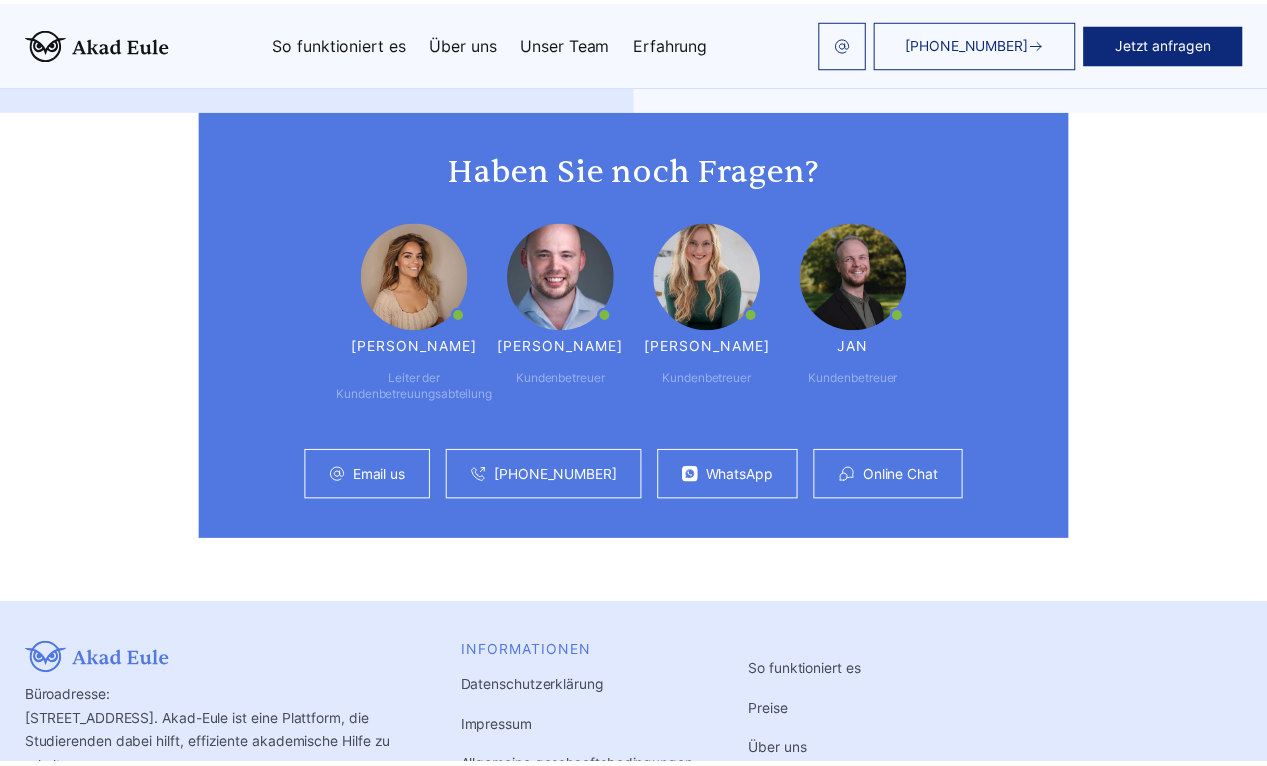 scroll, scrollTop: 5394, scrollLeft: 0, axis: vertical 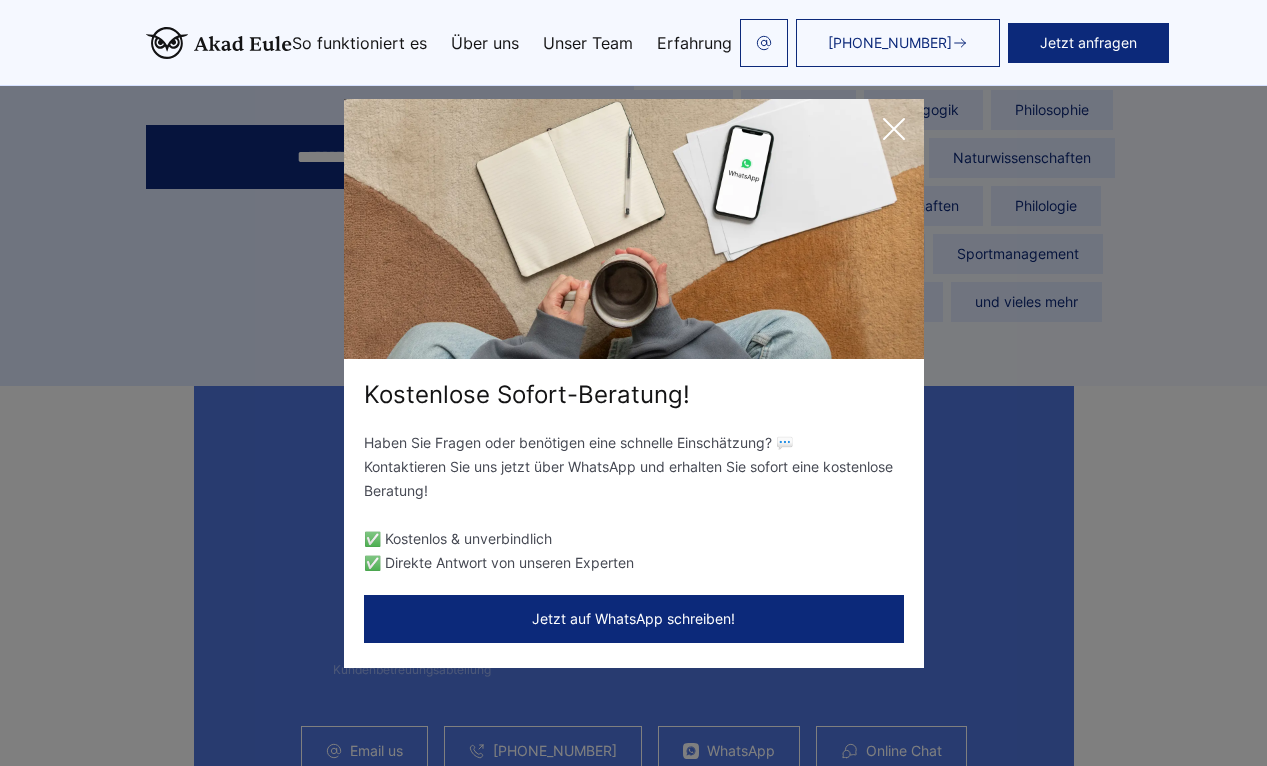 click 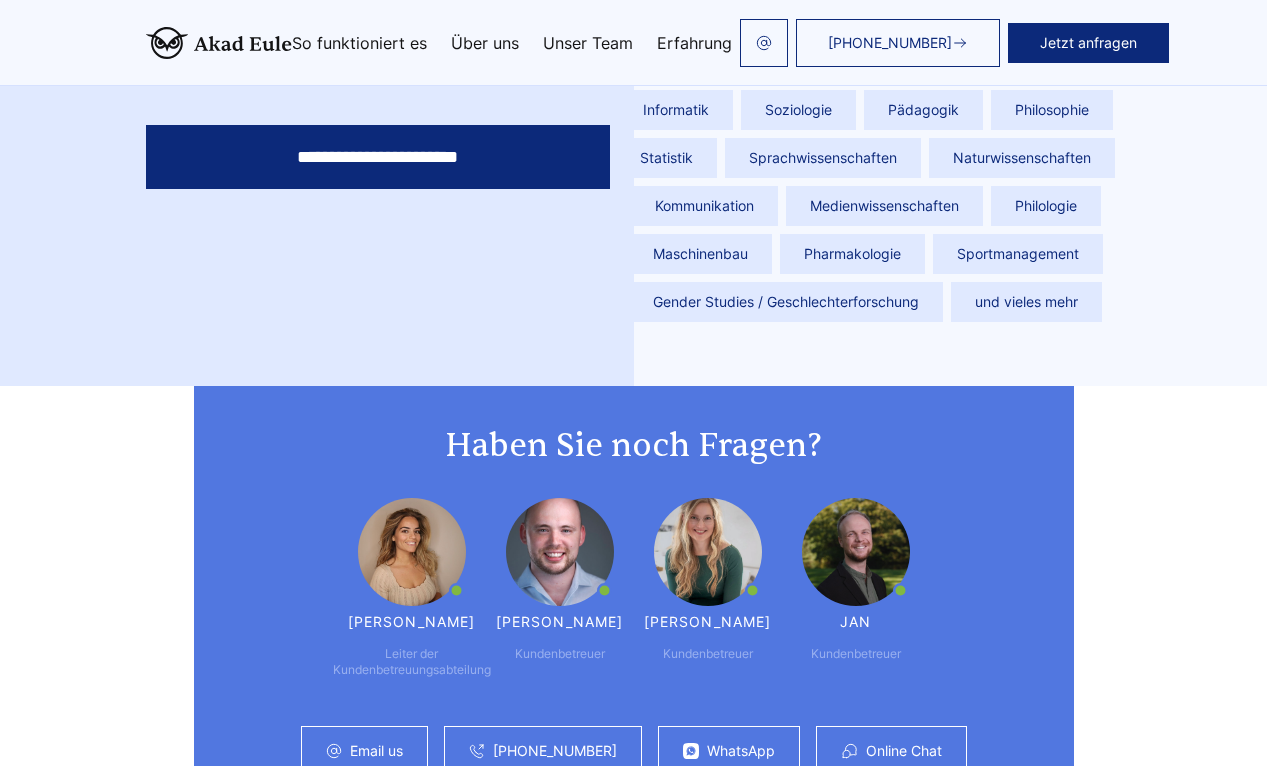 click on "Erfahrung" at bounding box center (694, 43) 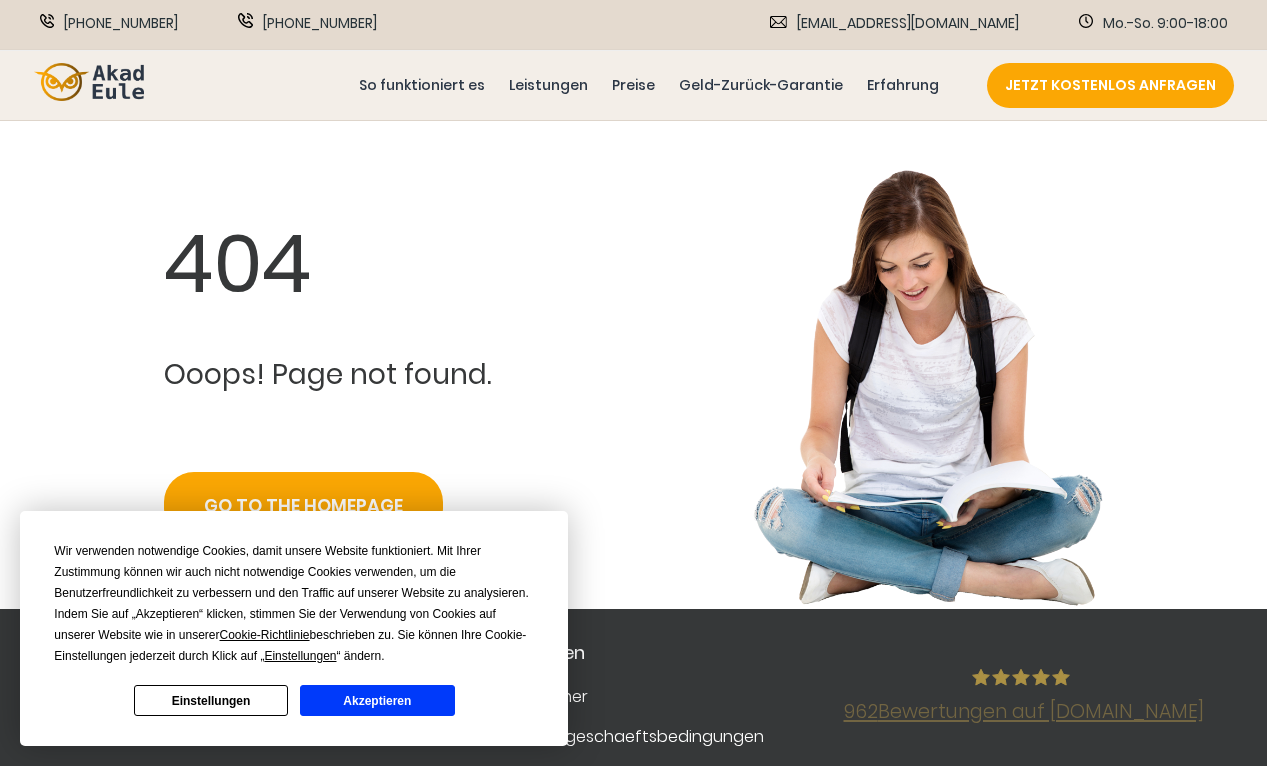 scroll, scrollTop: 0, scrollLeft: 0, axis: both 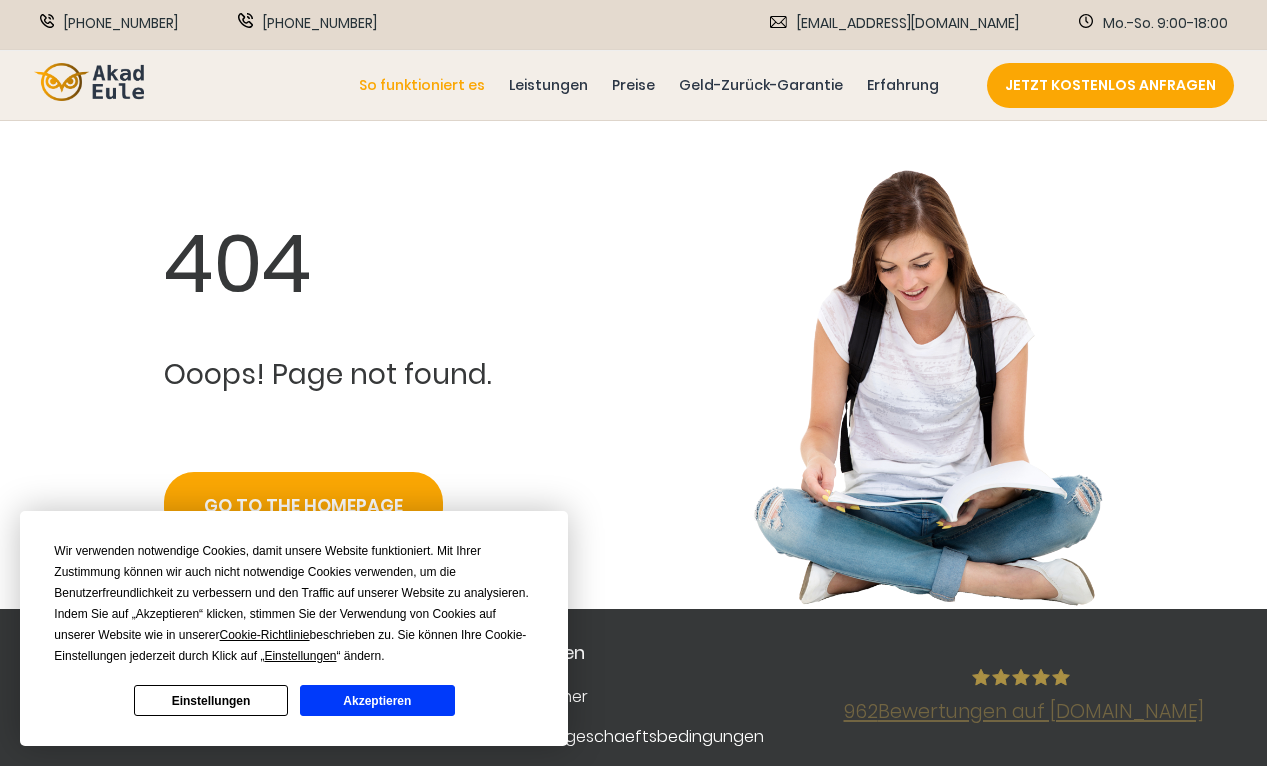 click on "So funktioniert es" at bounding box center [422, 85] 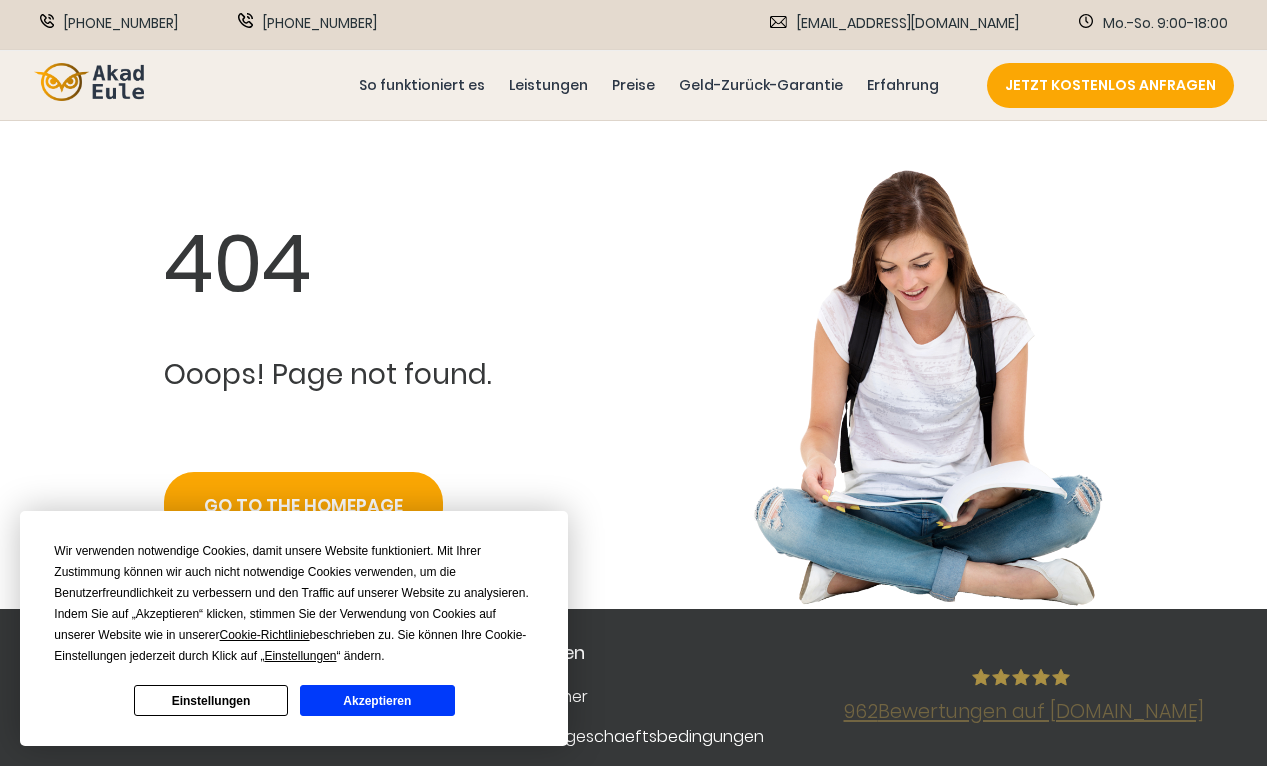 scroll, scrollTop: 0, scrollLeft: 0, axis: both 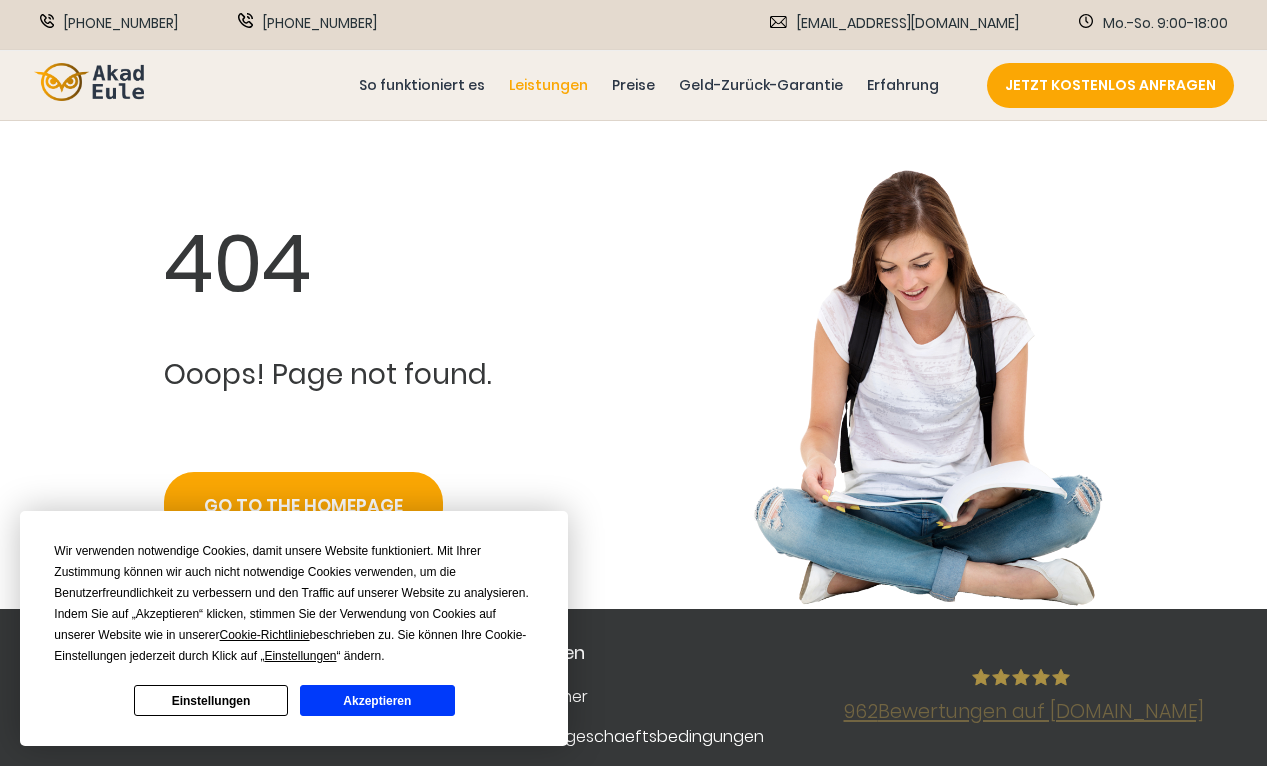 click on "Leistungen" at bounding box center (548, 85) 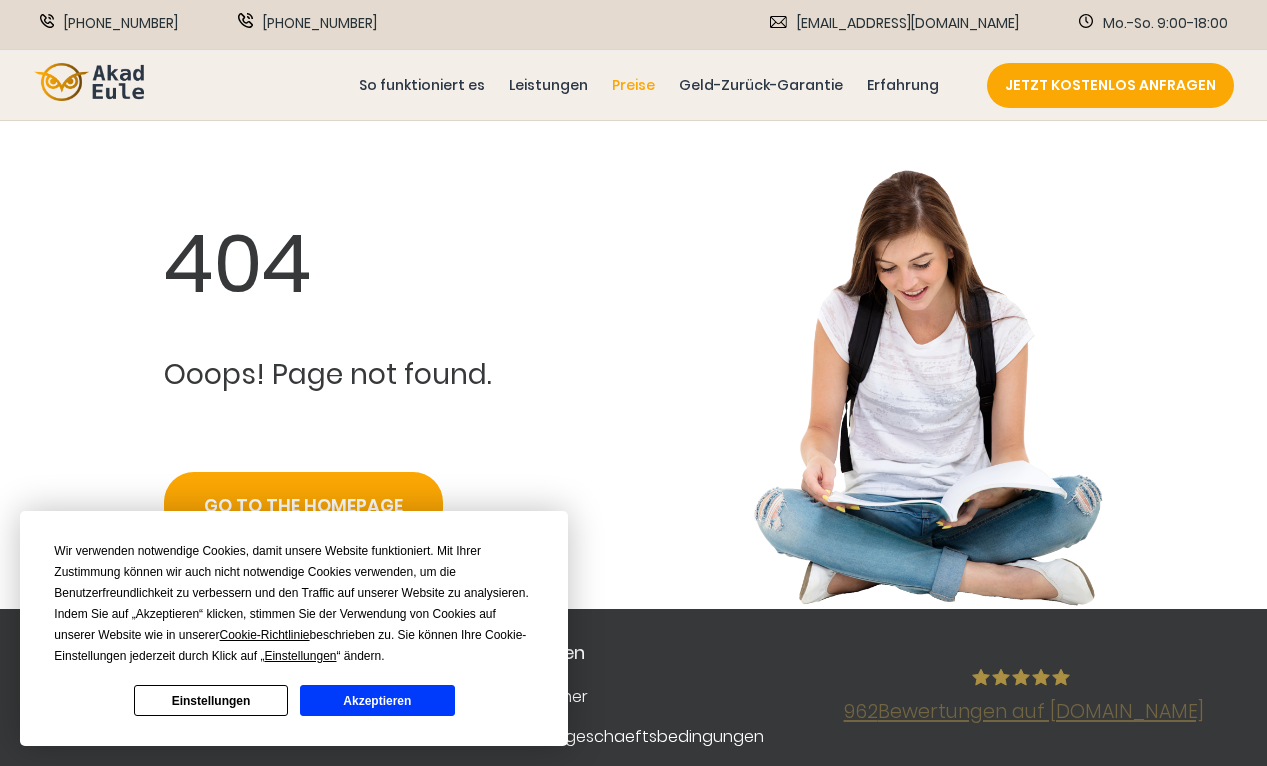 scroll, scrollTop: 0, scrollLeft: 0, axis: both 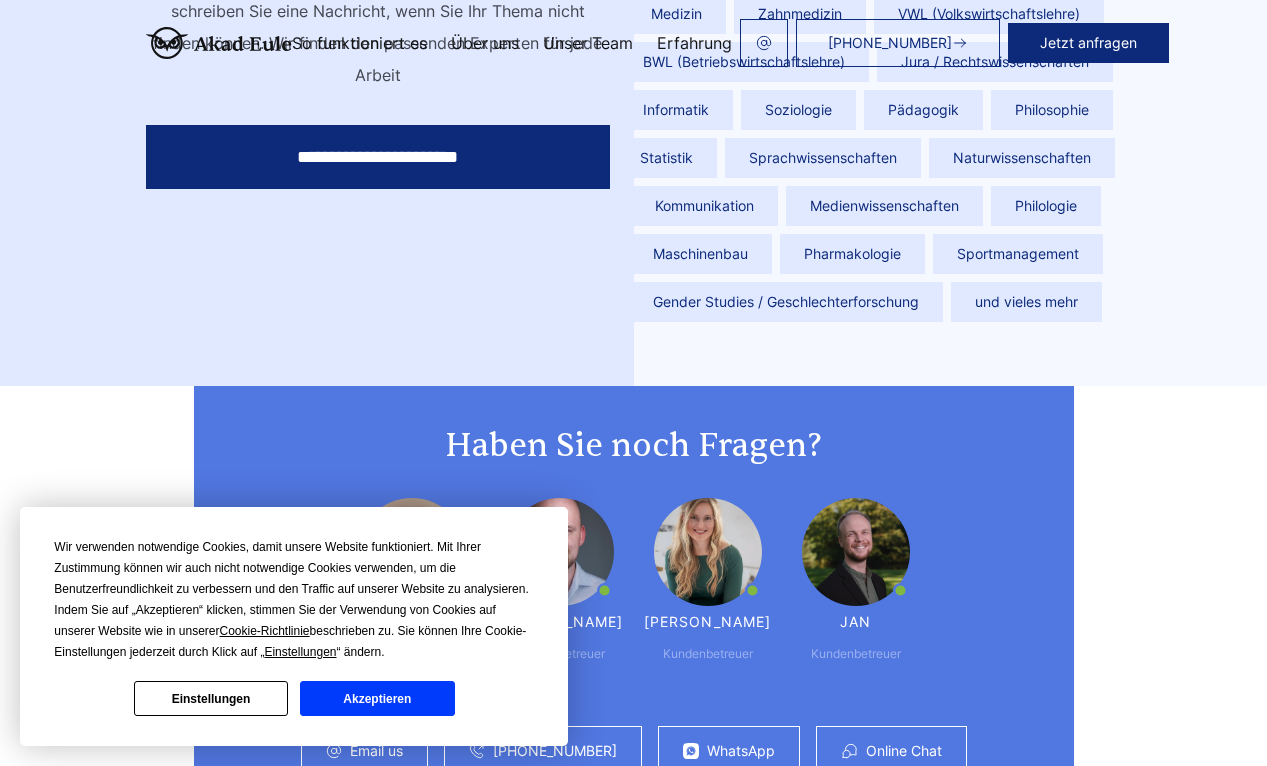 click on "Über uns" at bounding box center (485, 43) 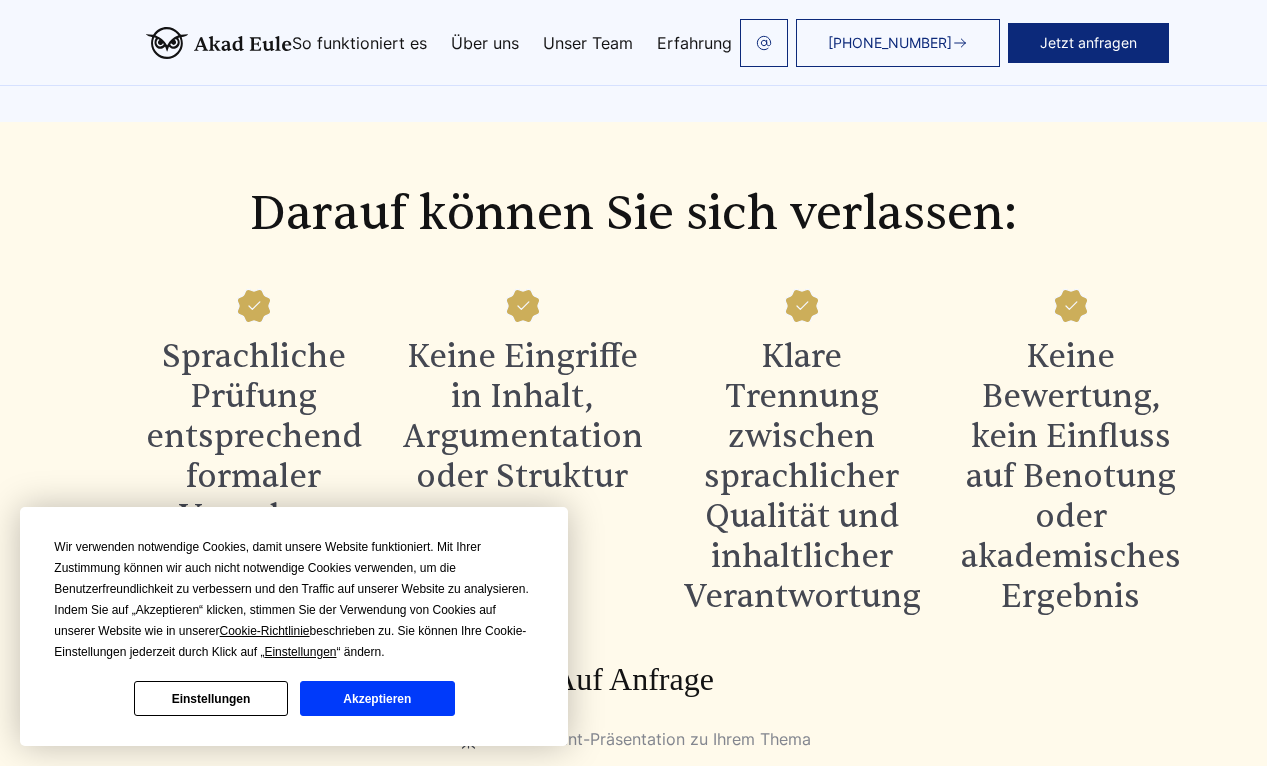 click on "Einstellungen" at bounding box center [211, 698] 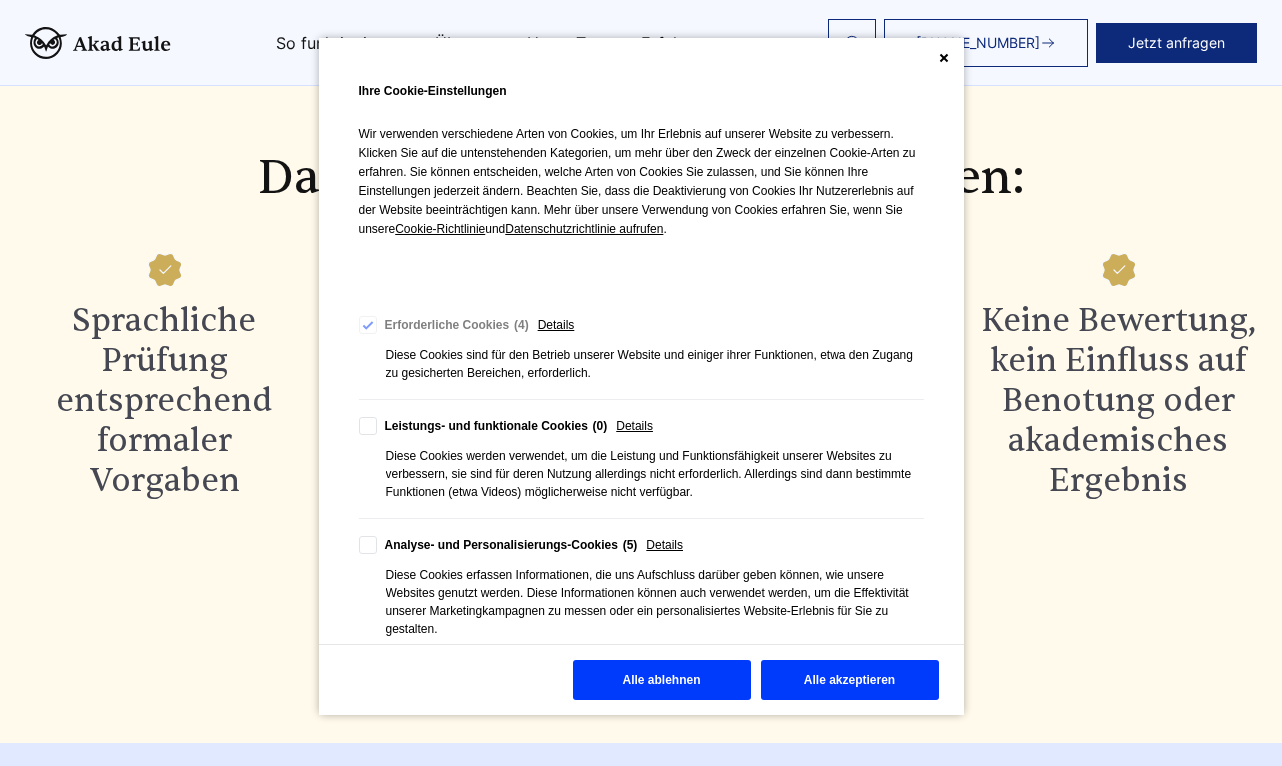 click on "Alle ablehnen" at bounding box center (662, 680) 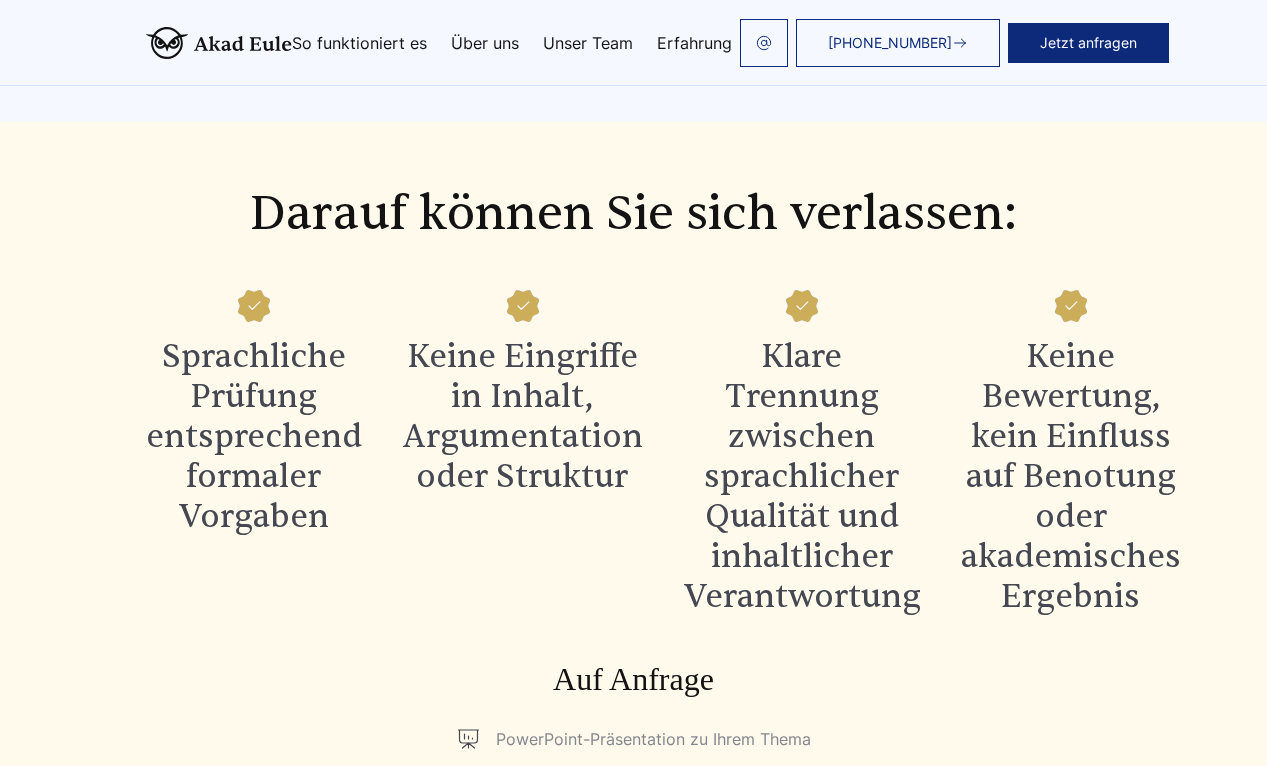 click on "Über uns" at bounding box center [485, 43] 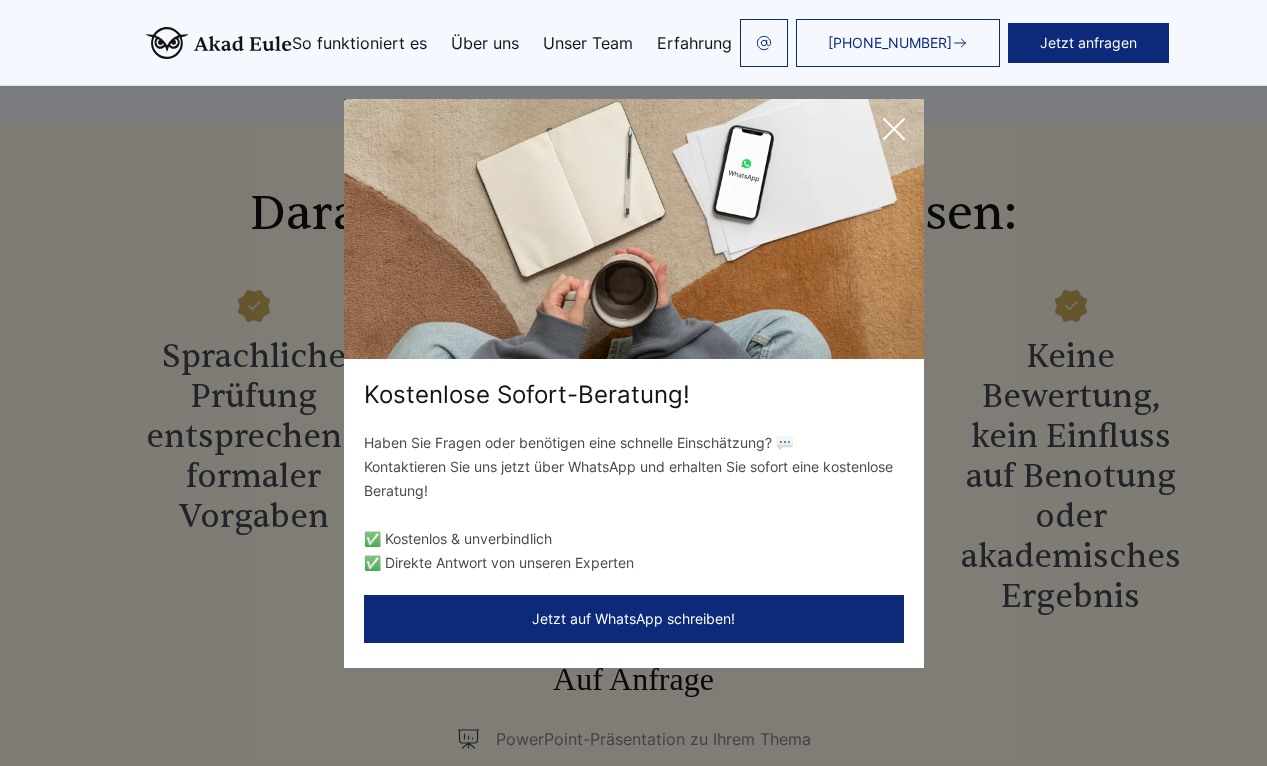 click 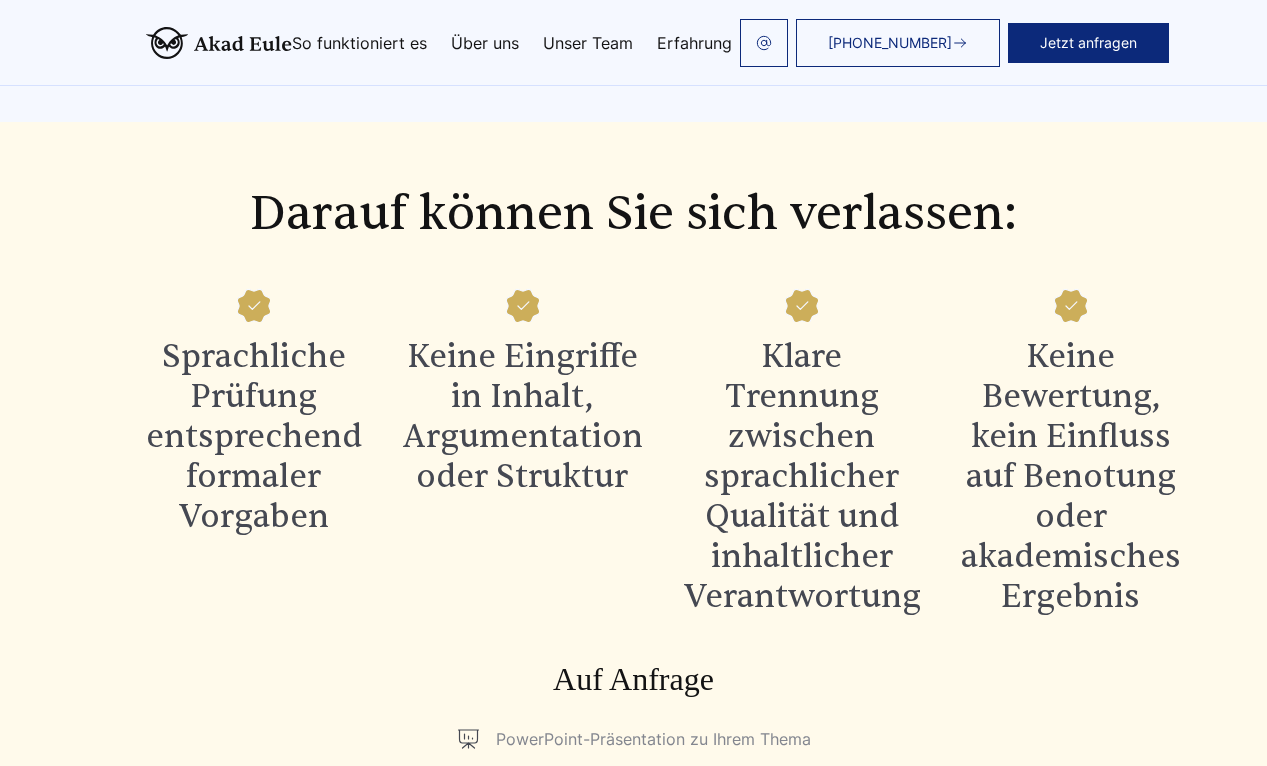 click on "Erfahrung" at bounding box center [694, 43] 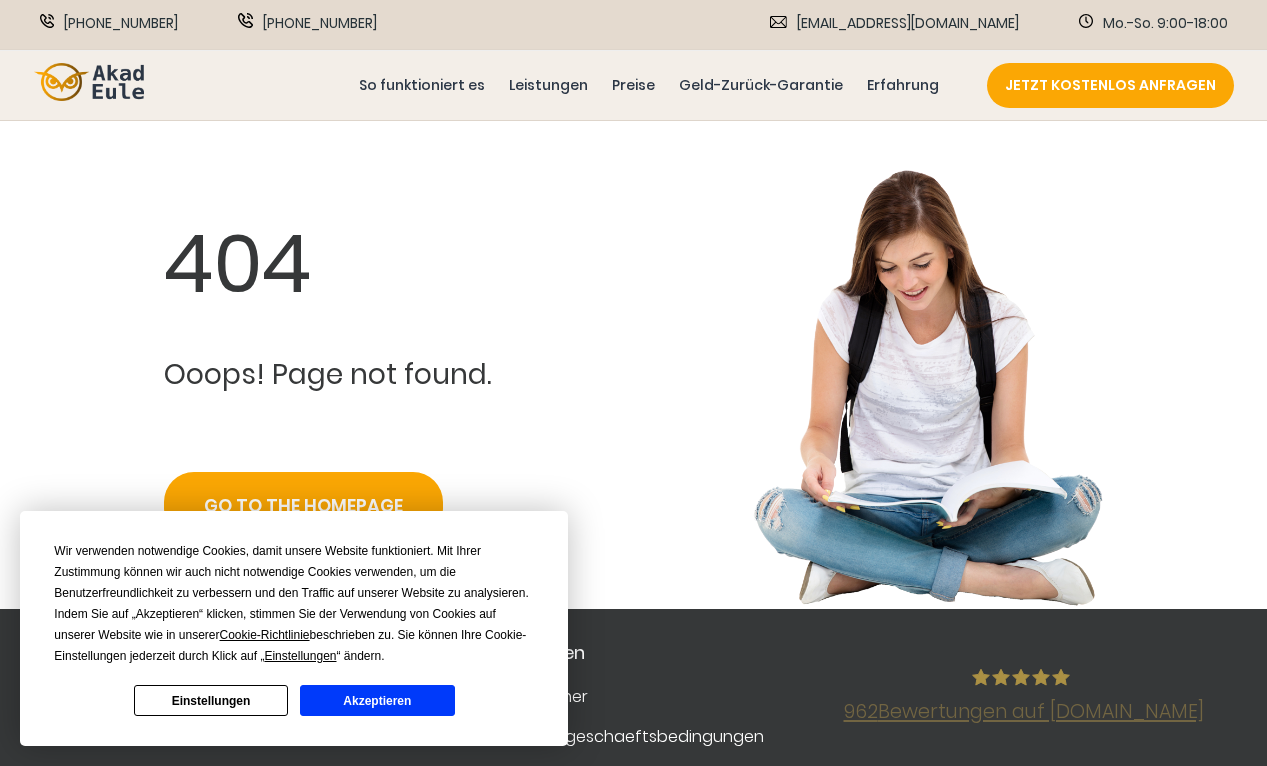 scroll, scrollTop: 0, scrollLeft: 0, axis: both 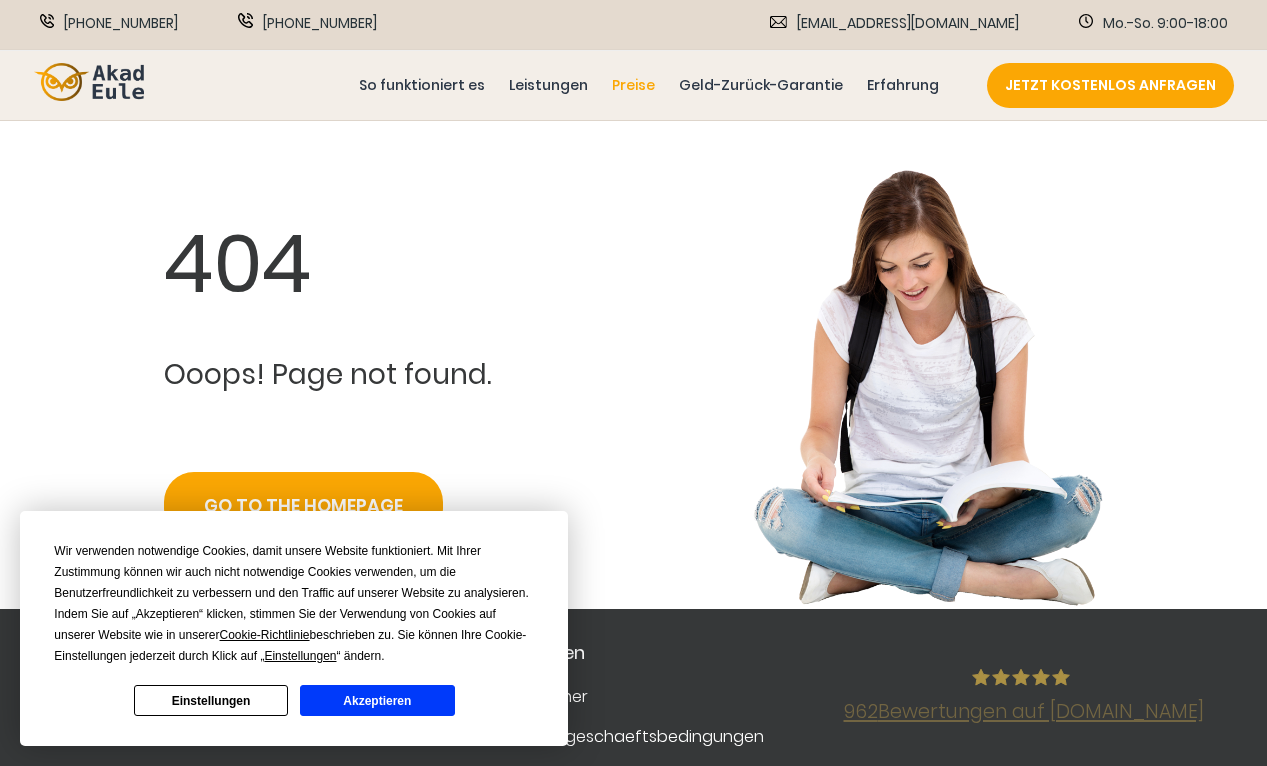 click on "Preise" at bounding box center [633, 85] 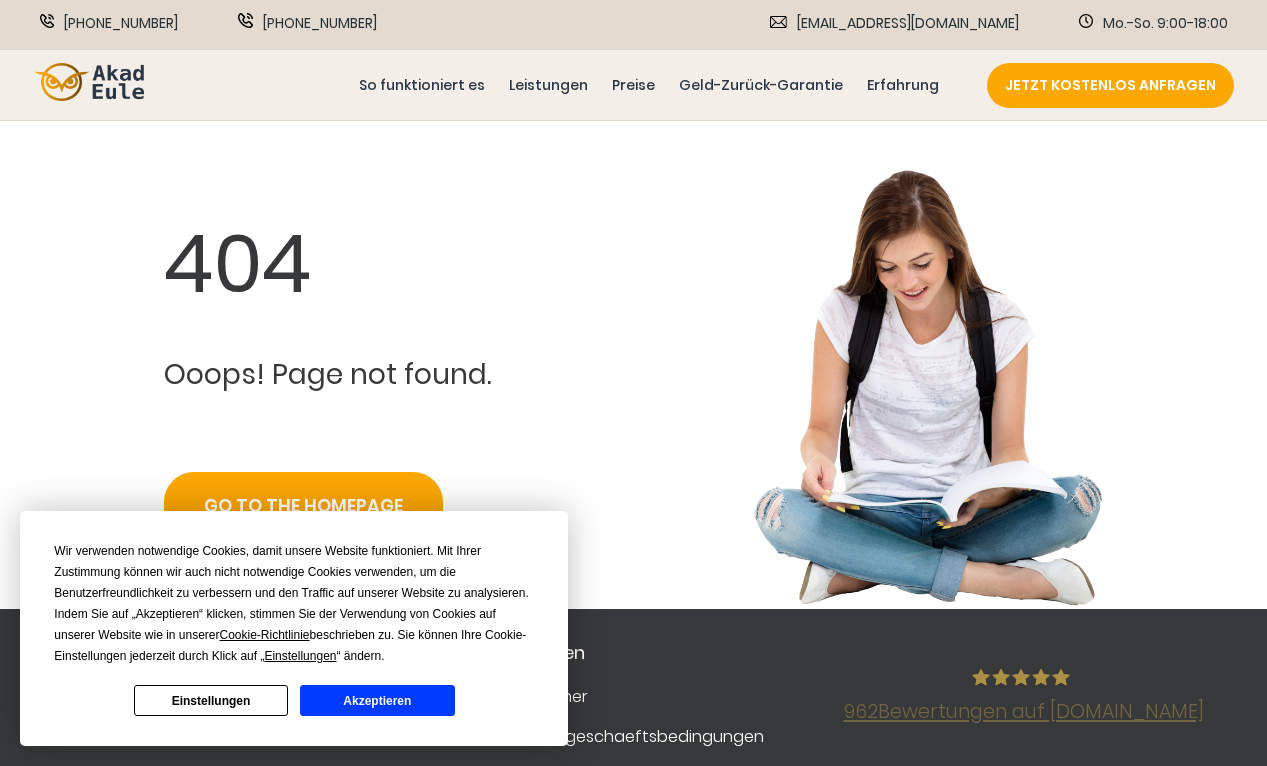 scroll, scrollTop: 0, scrollLeft: 0, axis: both 